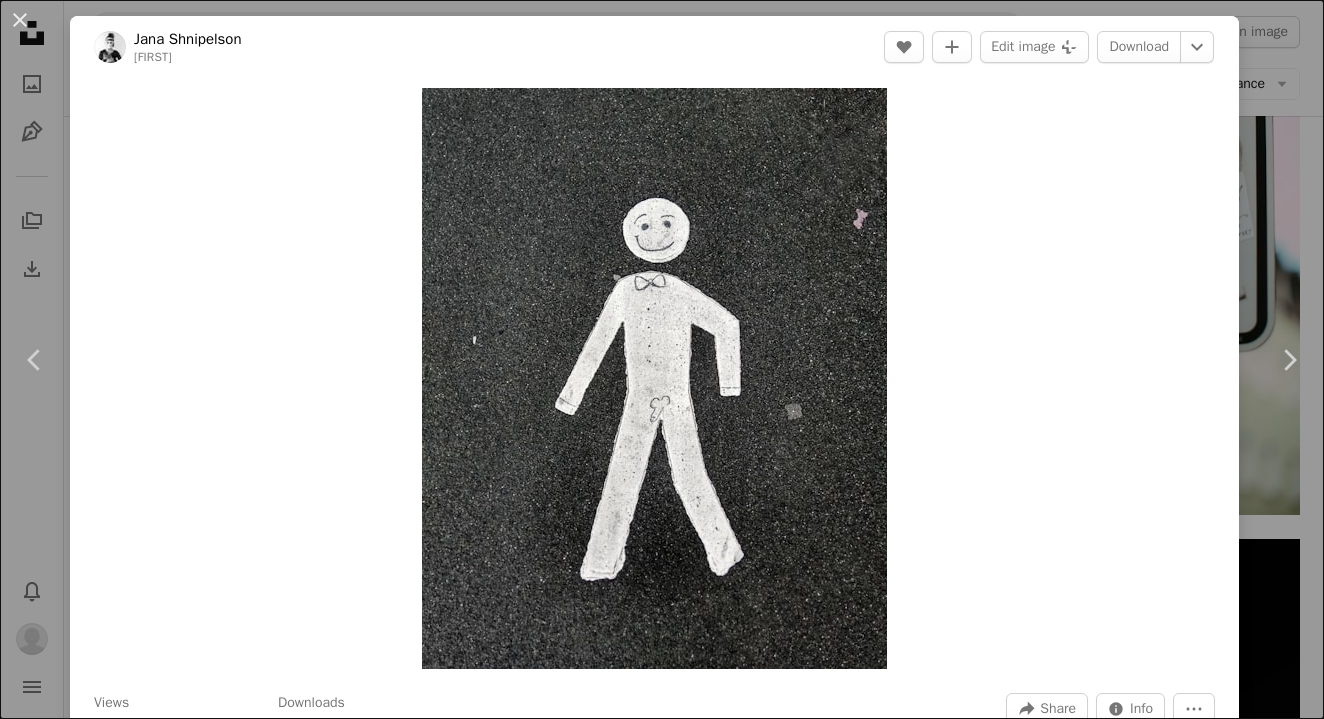scroll, scrollTop: 27341, scrollLeft: 0, axis: vertical 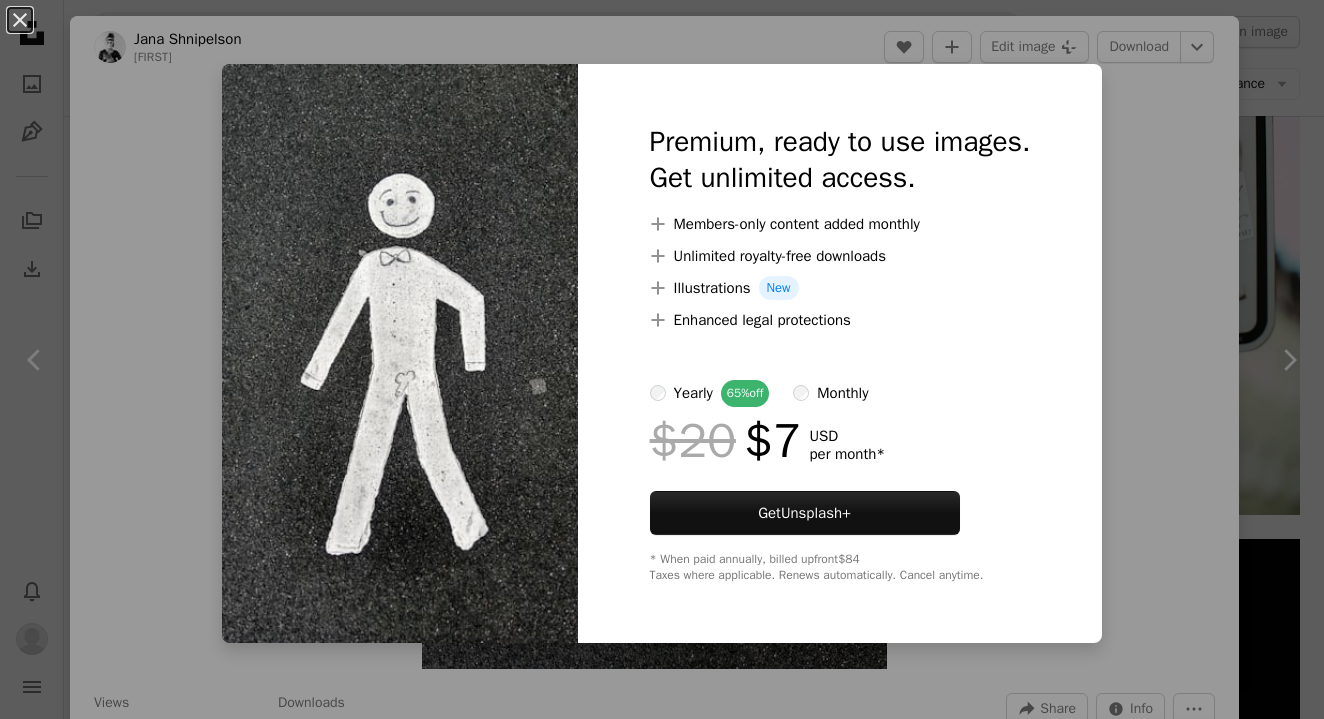 click on "An X shape Premium, ready to use images. Get unlimited access. A plus sign Members-only content added monthly A plus sign Unlimited royalty-free downloads A plus sign Illustrations  New A plus sign Enhanced legal protections yearly 65%  off monthly $20   $7 USD per month * Get  Unsplash+ * When paid annually, billed upfront  $84 Taxes where applicable. Renews automatically. Cancel anytime." at bounding box center (662, 359) 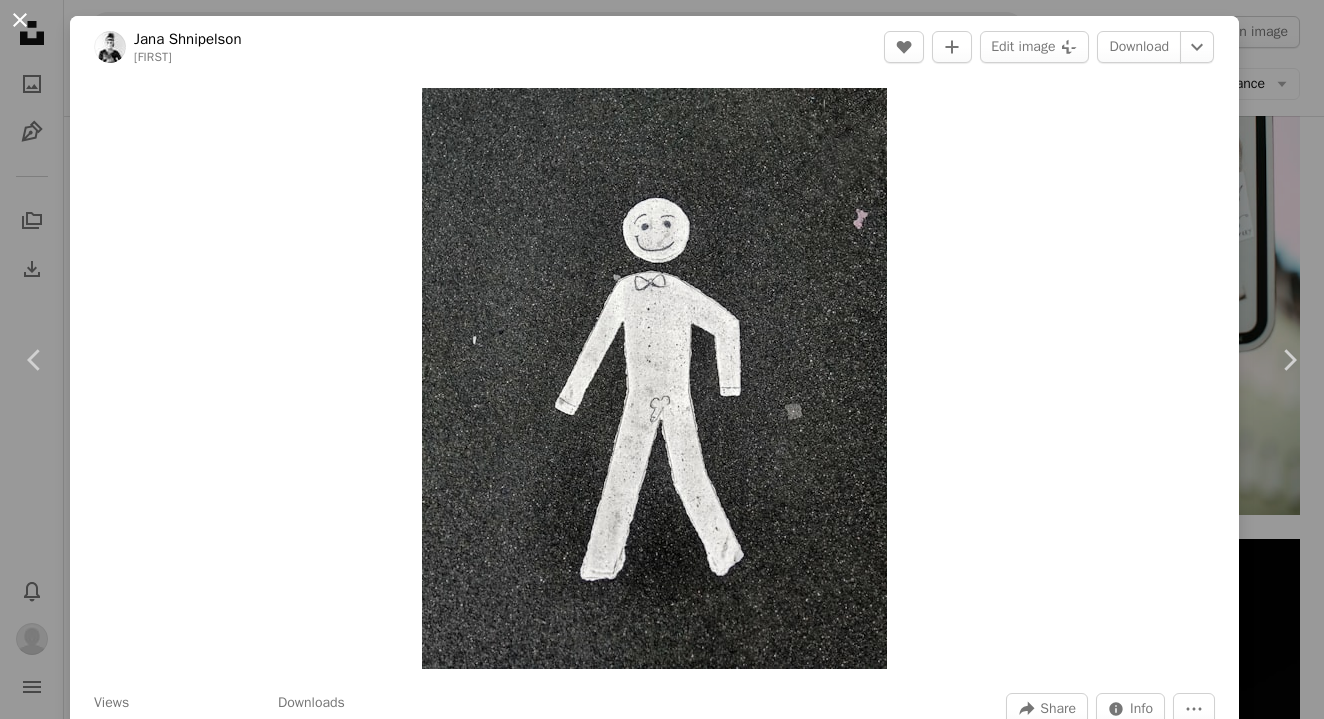 click on "An X shape" at bounding box center [20, 20] 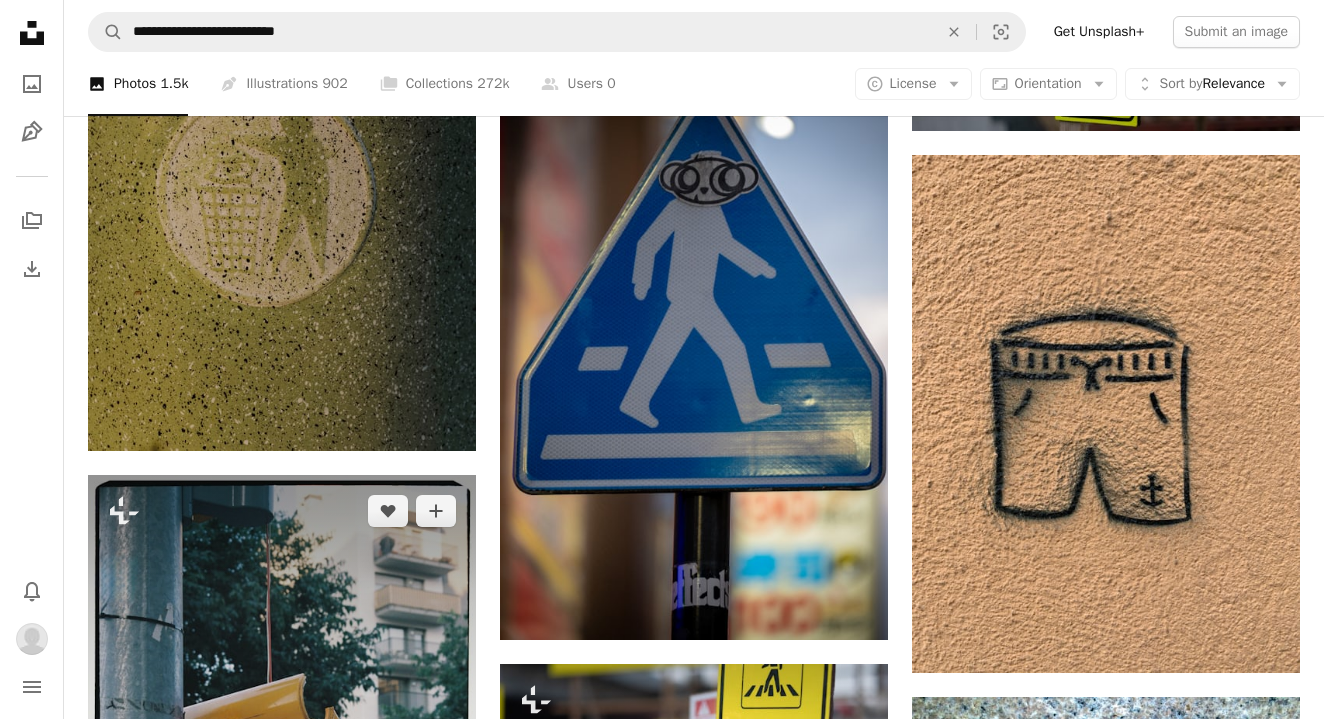 scroll, scrollTop: 31729, scrollLeft: 0, axis: vertical 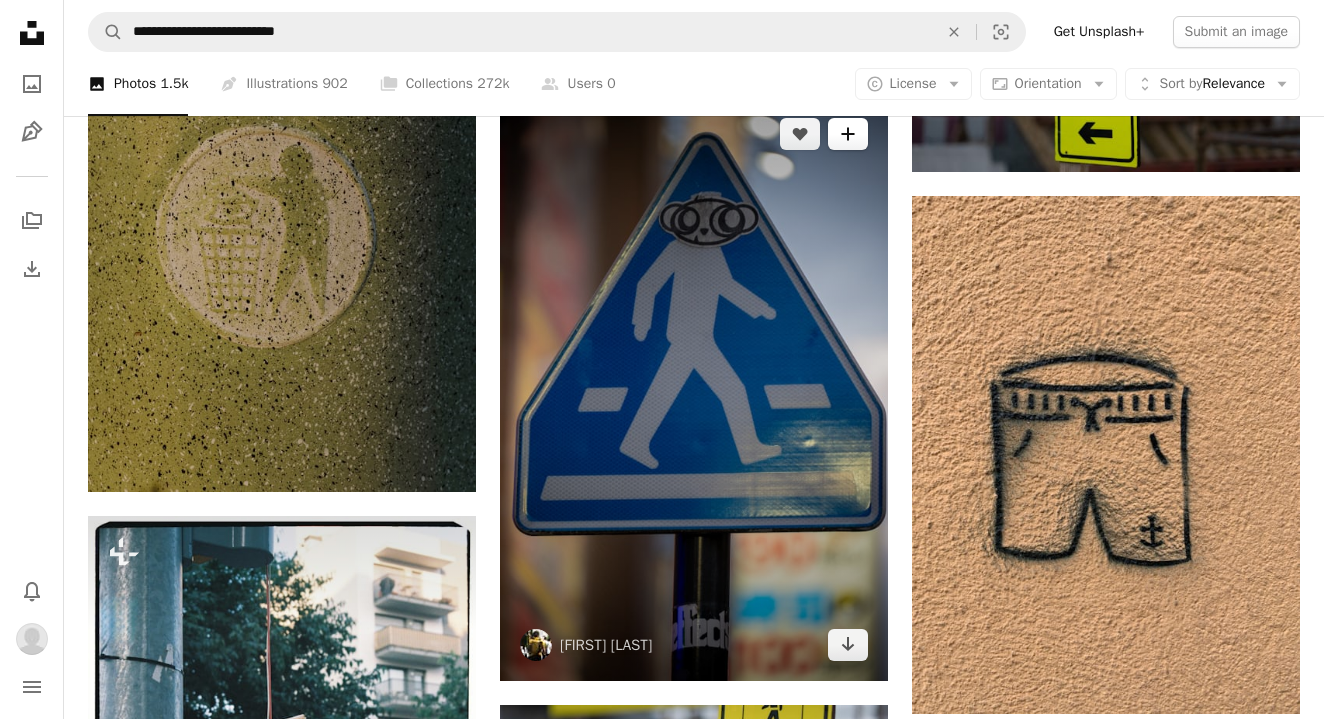 click on "A plus sign" 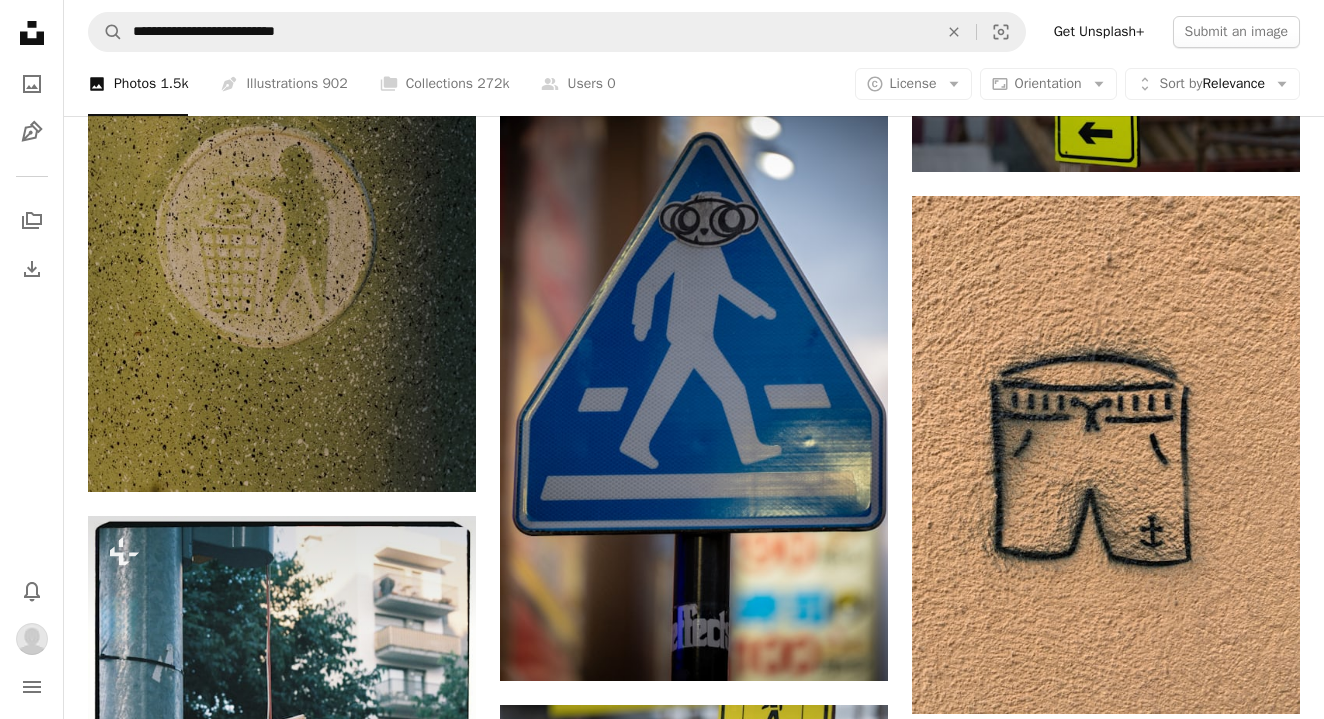 click on "Quirky" at bounding box center [817, 4661] 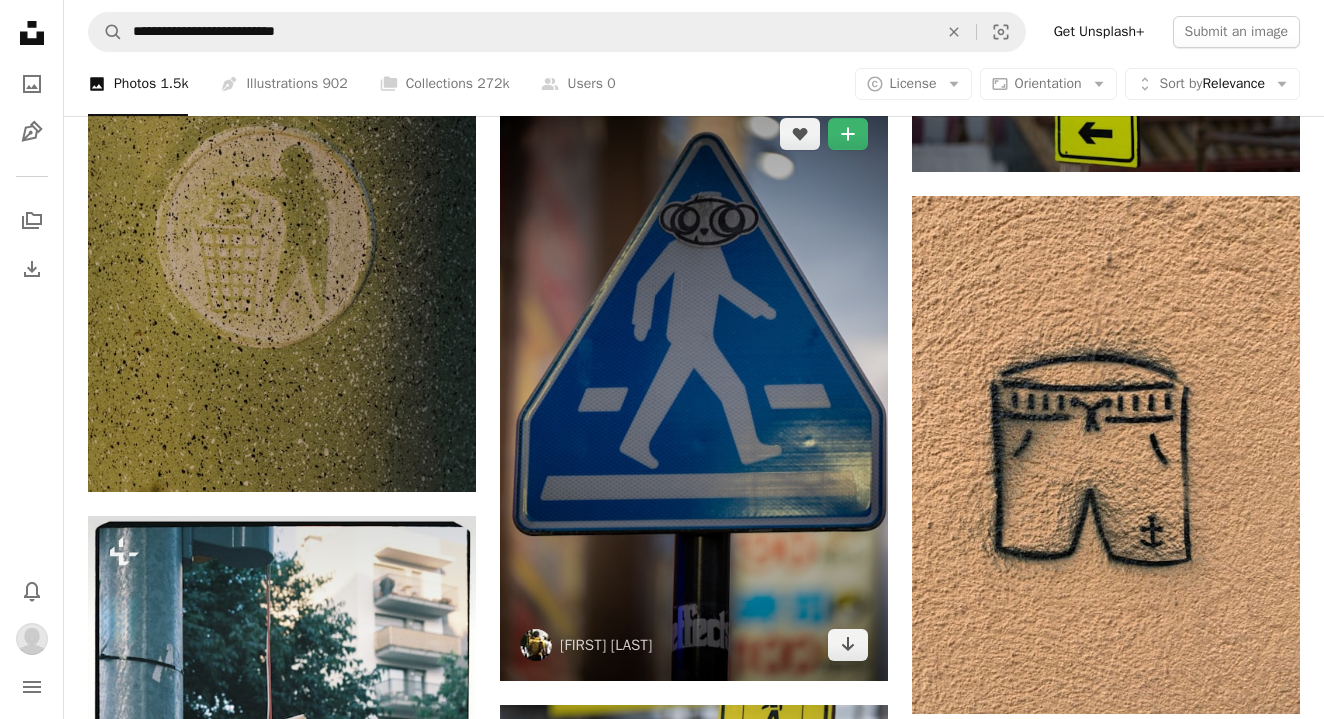 click at bounding box center (694, 389) 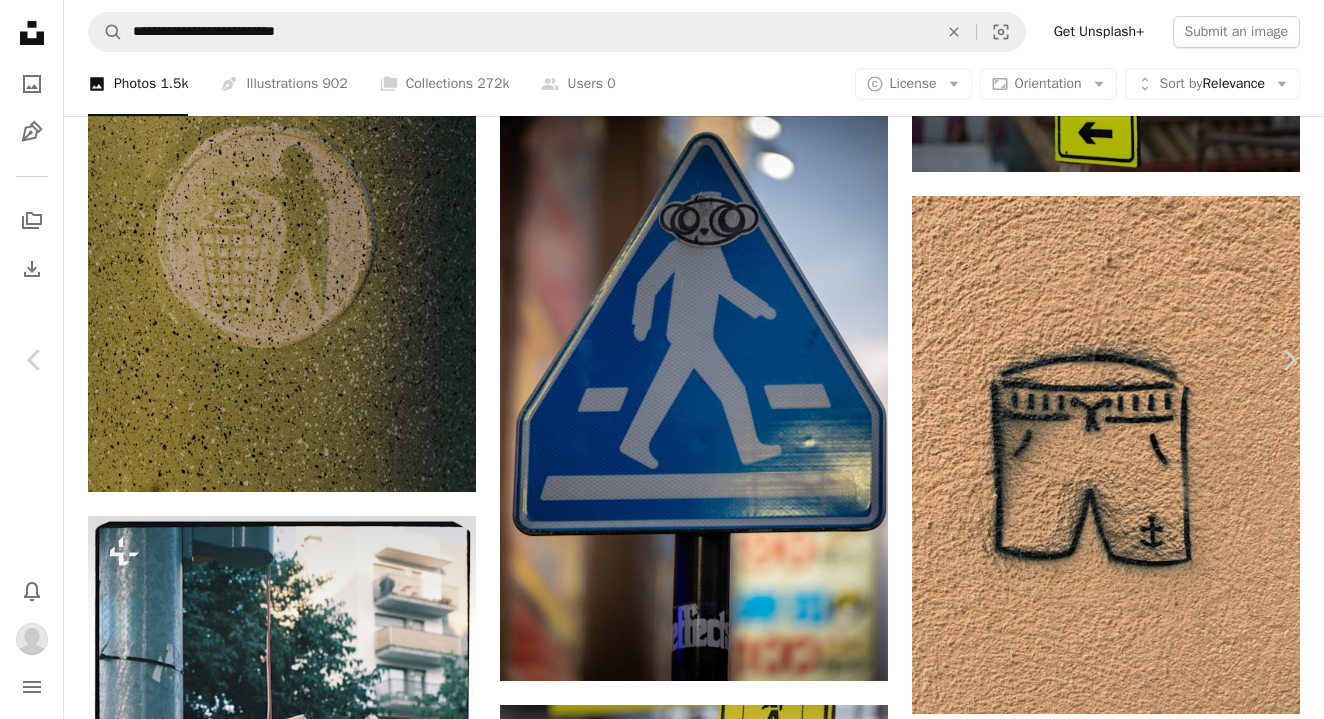 scroll, scrollTop: 9670, scrollLeft: 0, axis: vertical 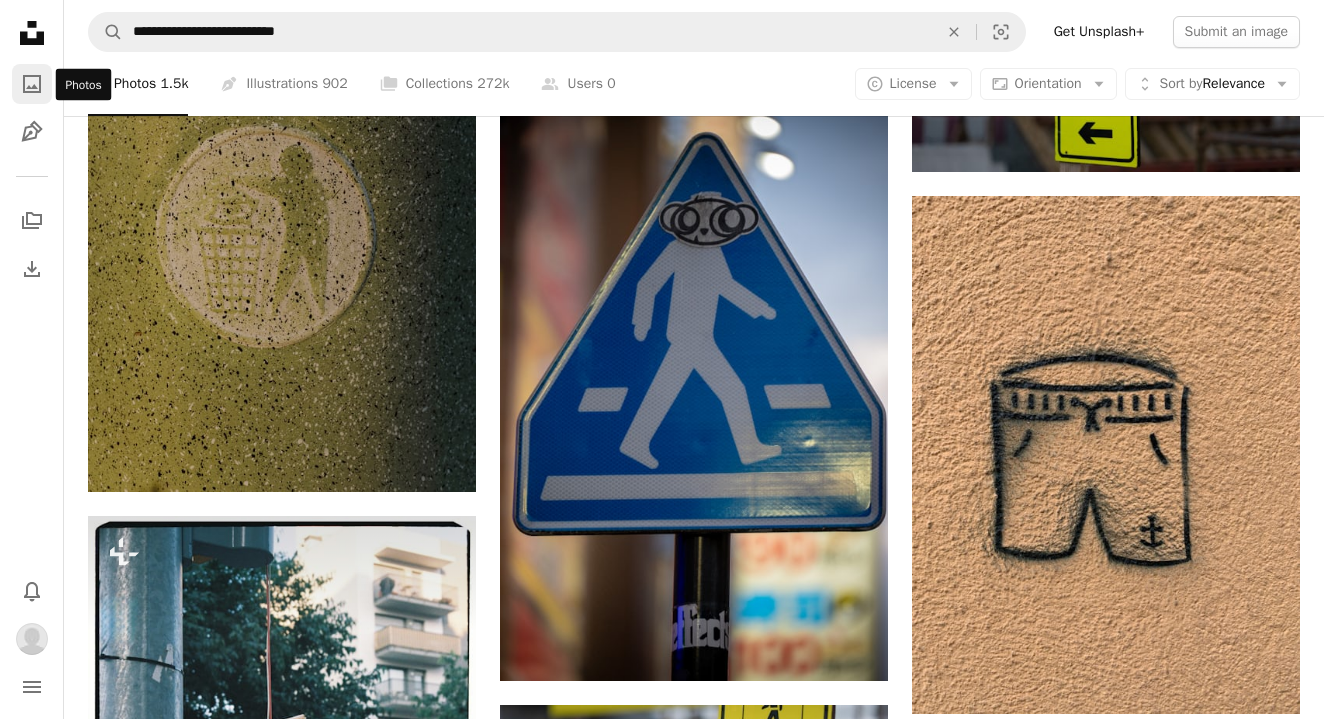 click on "A photo" 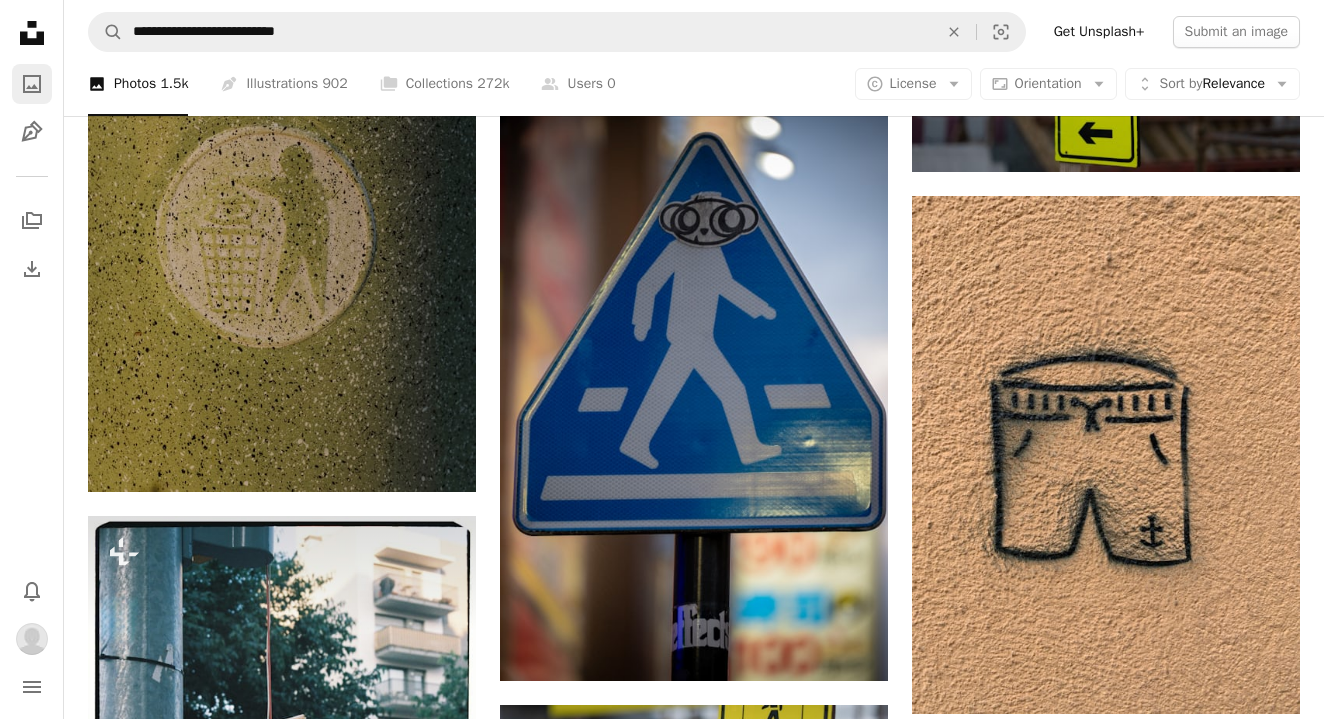 scroll, scrollTop: 0, scrollLeft: 0, axis: both 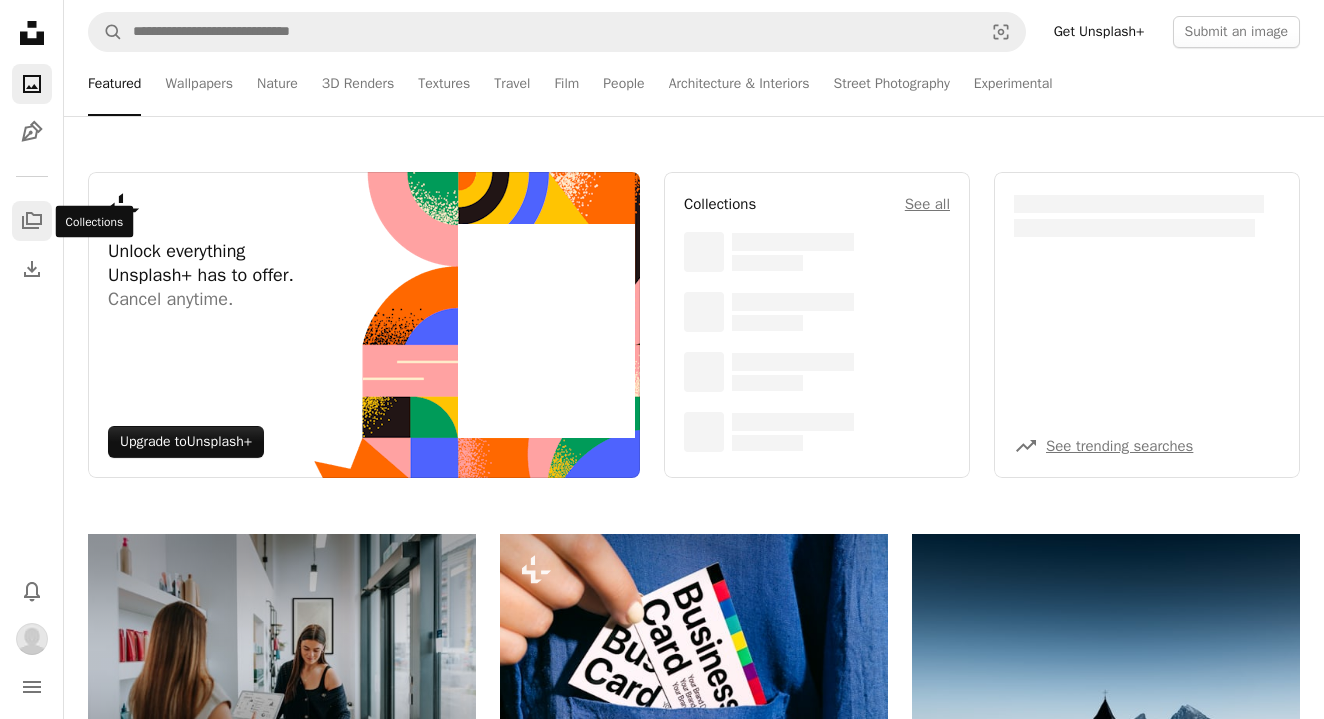 click 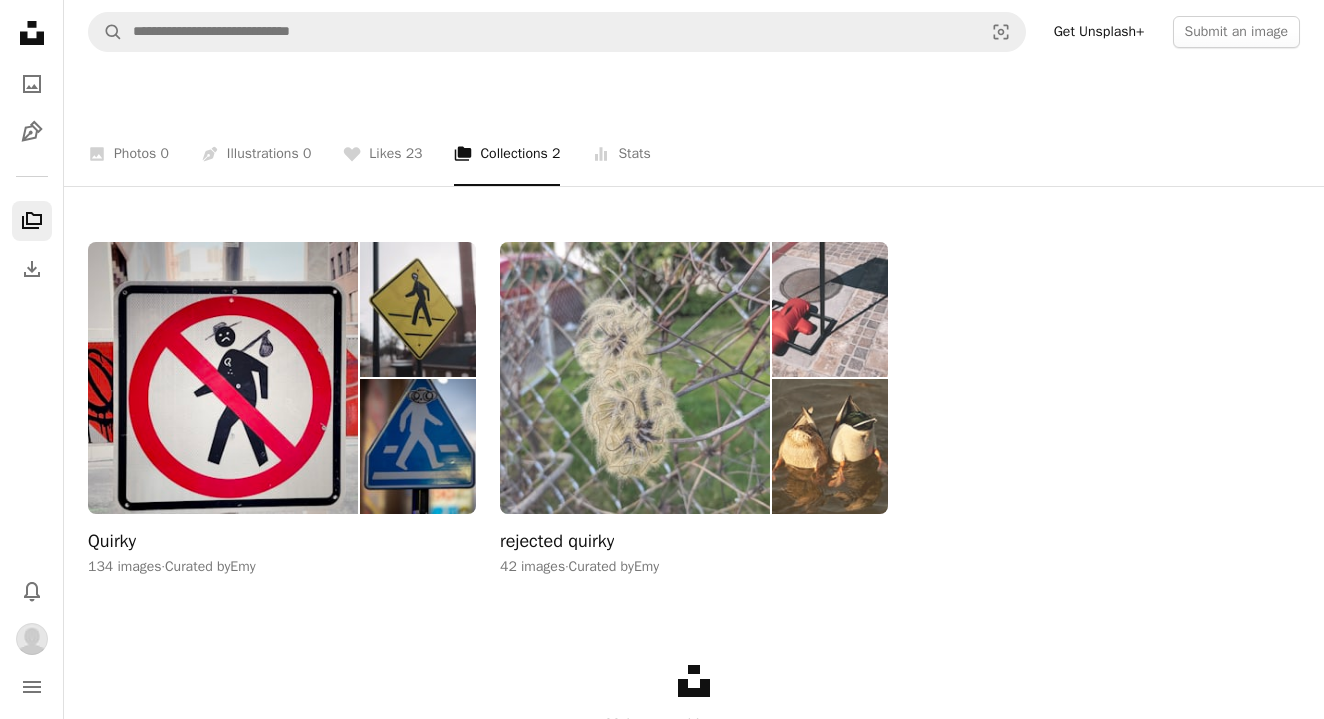 scroll, scrollTop: 334, scrollLeft: 0, axis: vertical 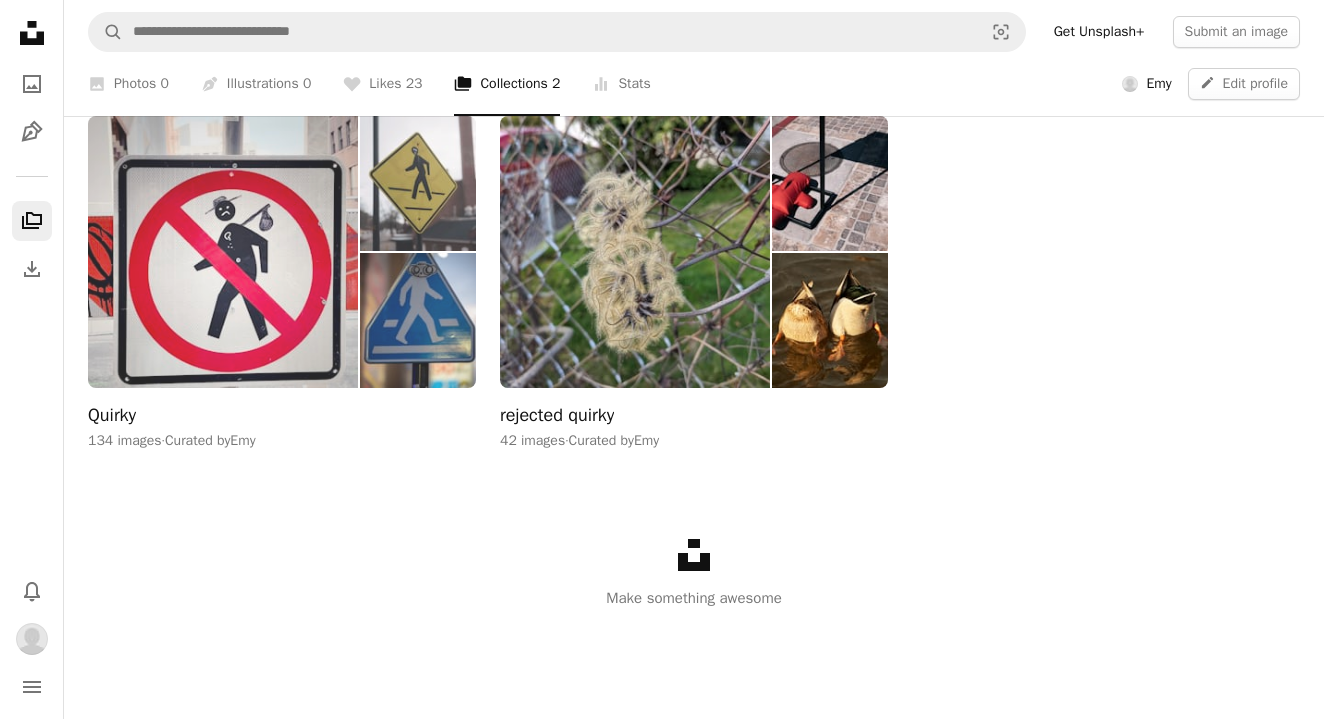 click at bounding box center (223, 252) 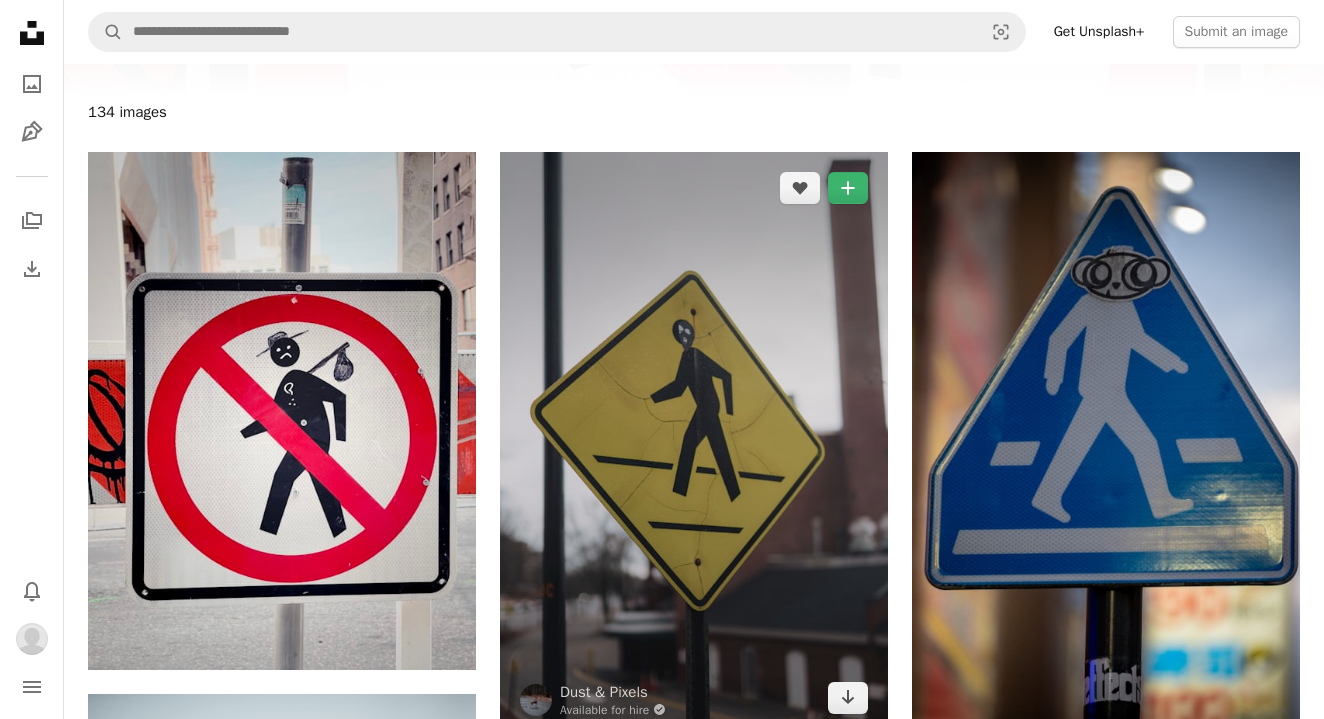 scroll, scrollTop: 198, scrollLeft: 0, axis: vertical 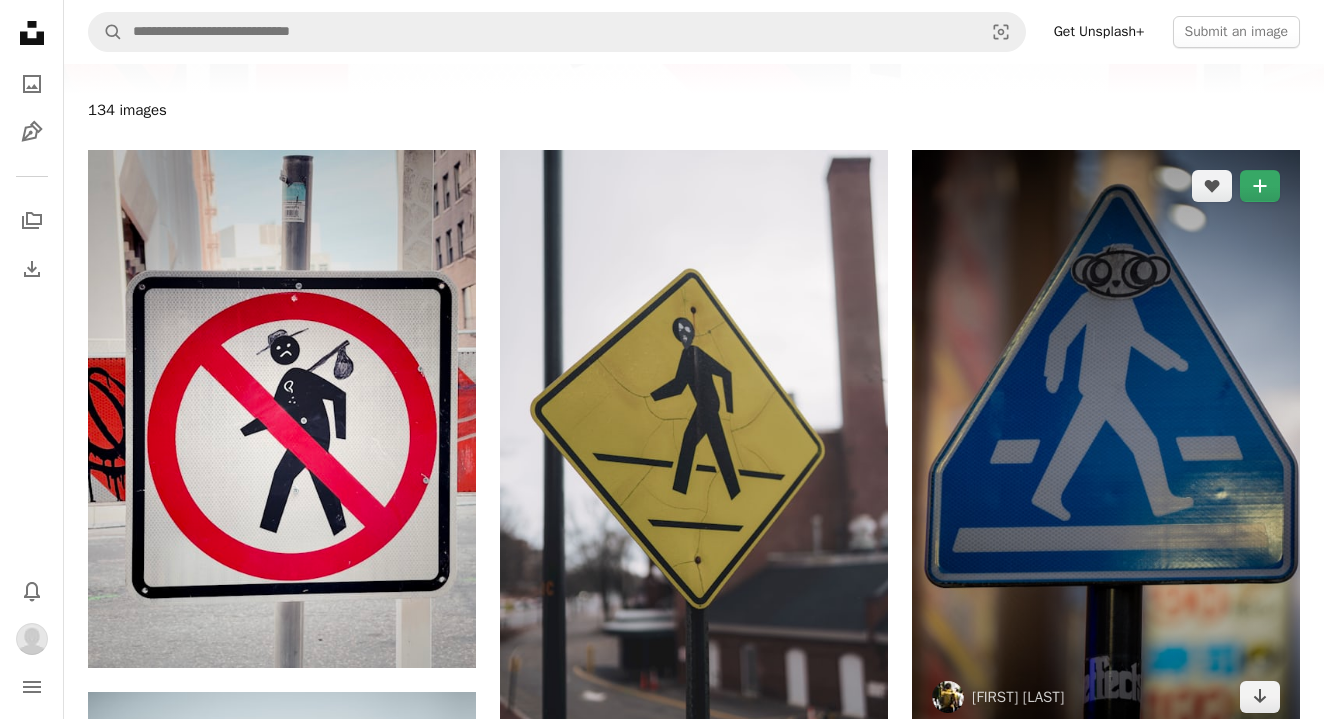 click on "A plus sign" at bounding box center (1260, 186) 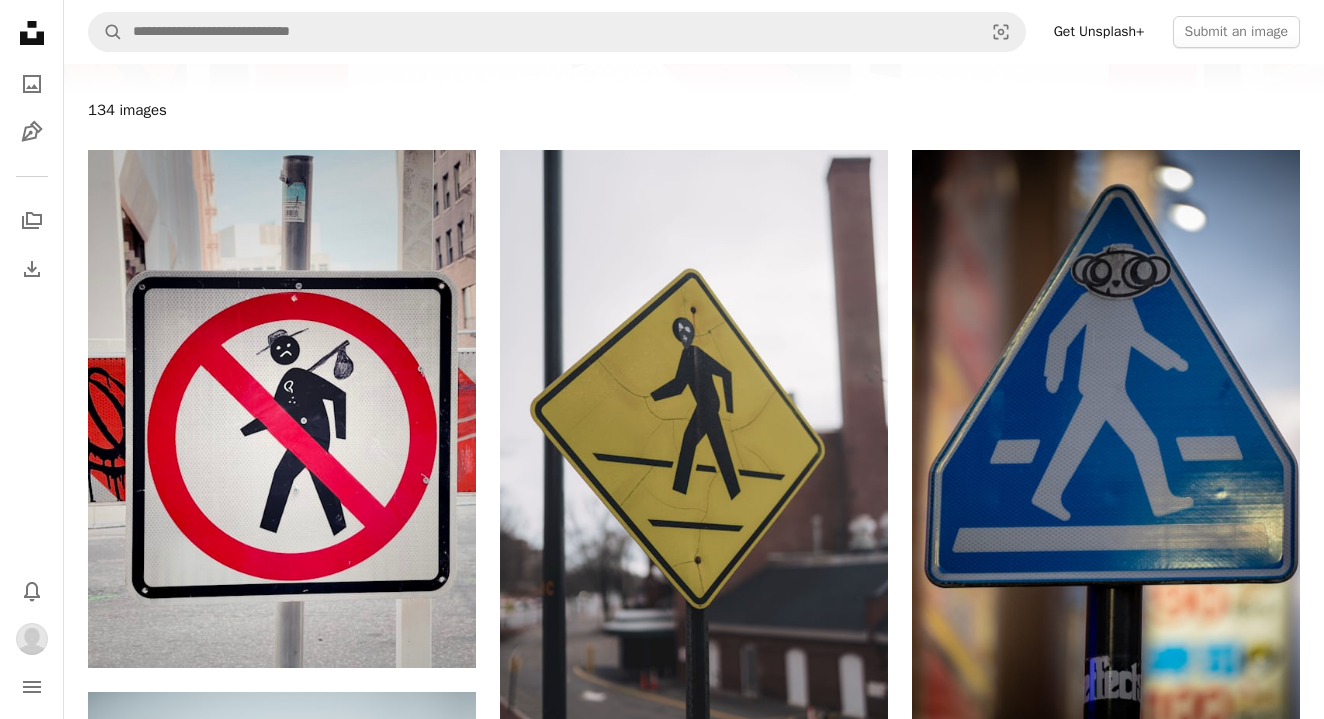 click on "An X shape Add to Collection Create a new collection A checkmark A minus sign 134 photos Quirky A checkmark A plus sign 42 photos rejected quirky Create new collection Name 60 Description  (optional) 250 Make collection private A lock Cancel Create collection" at bounding box center [662, 4122] 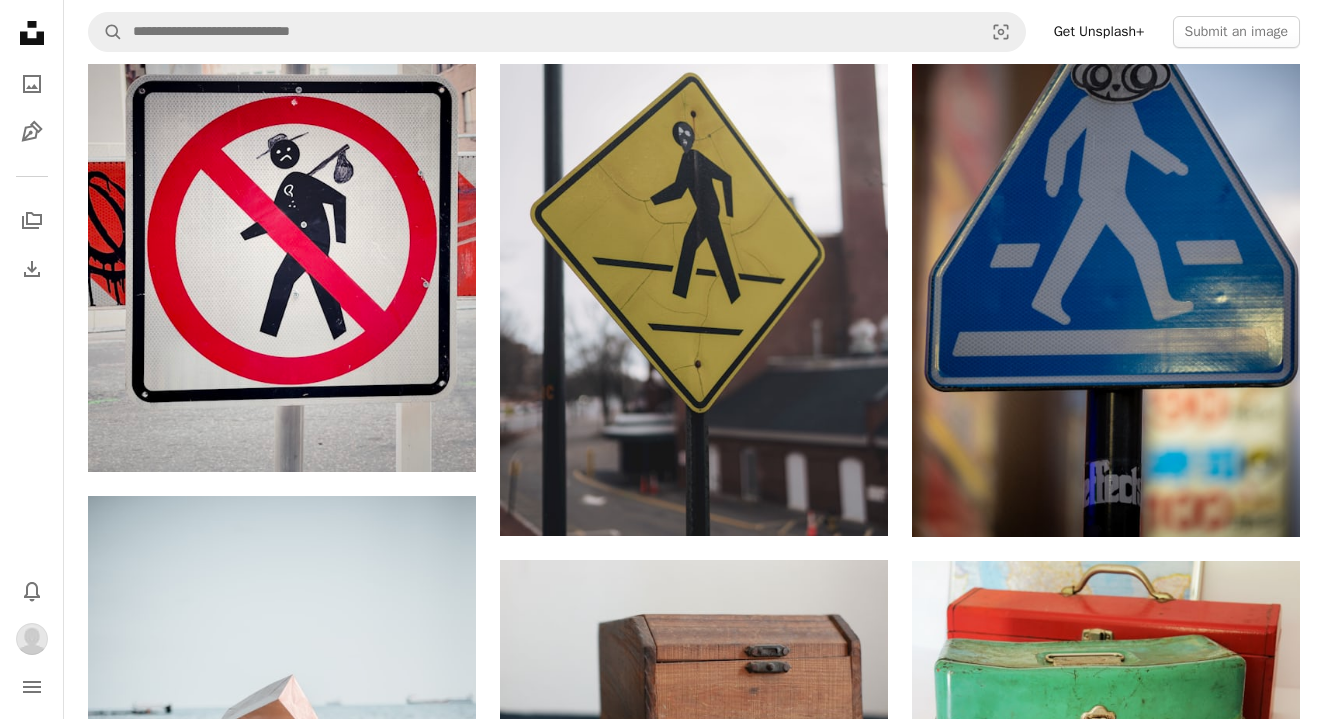 scroll, scrollTop: 395, scrollLeft: 0, axis: vertical 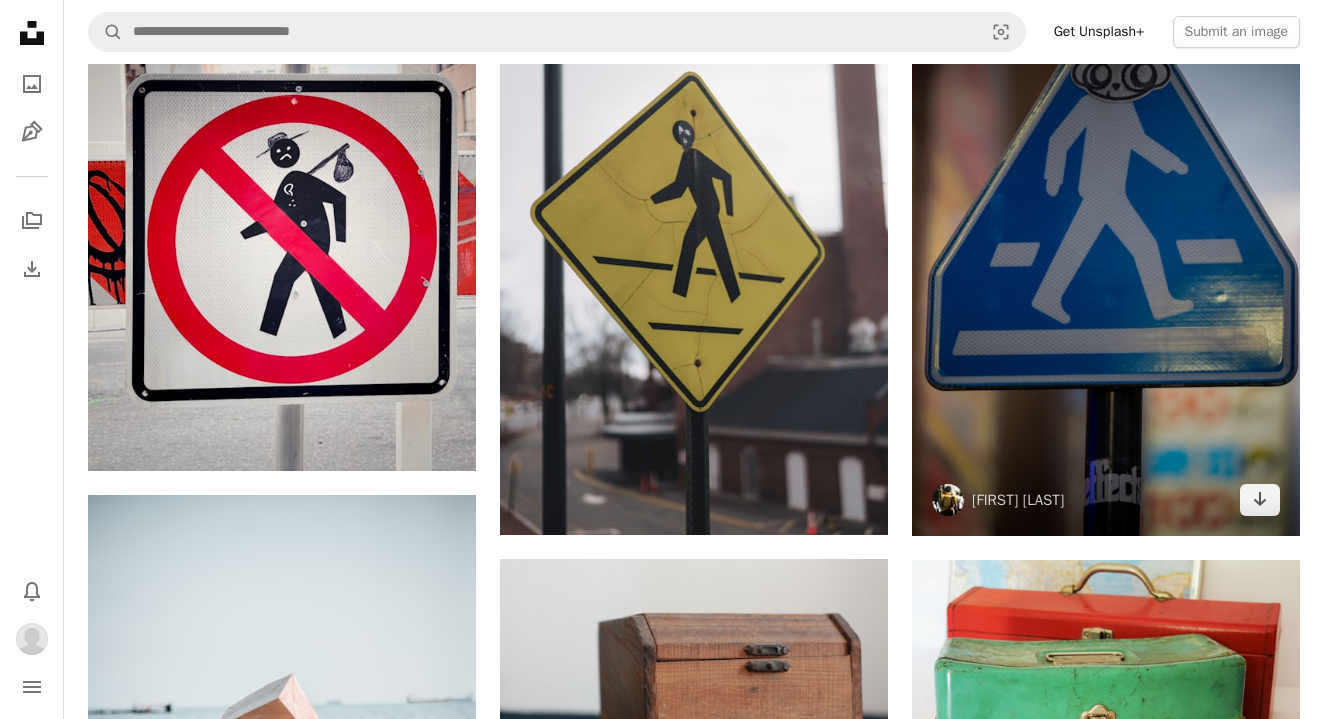 click at bounding box center (1106, 244) 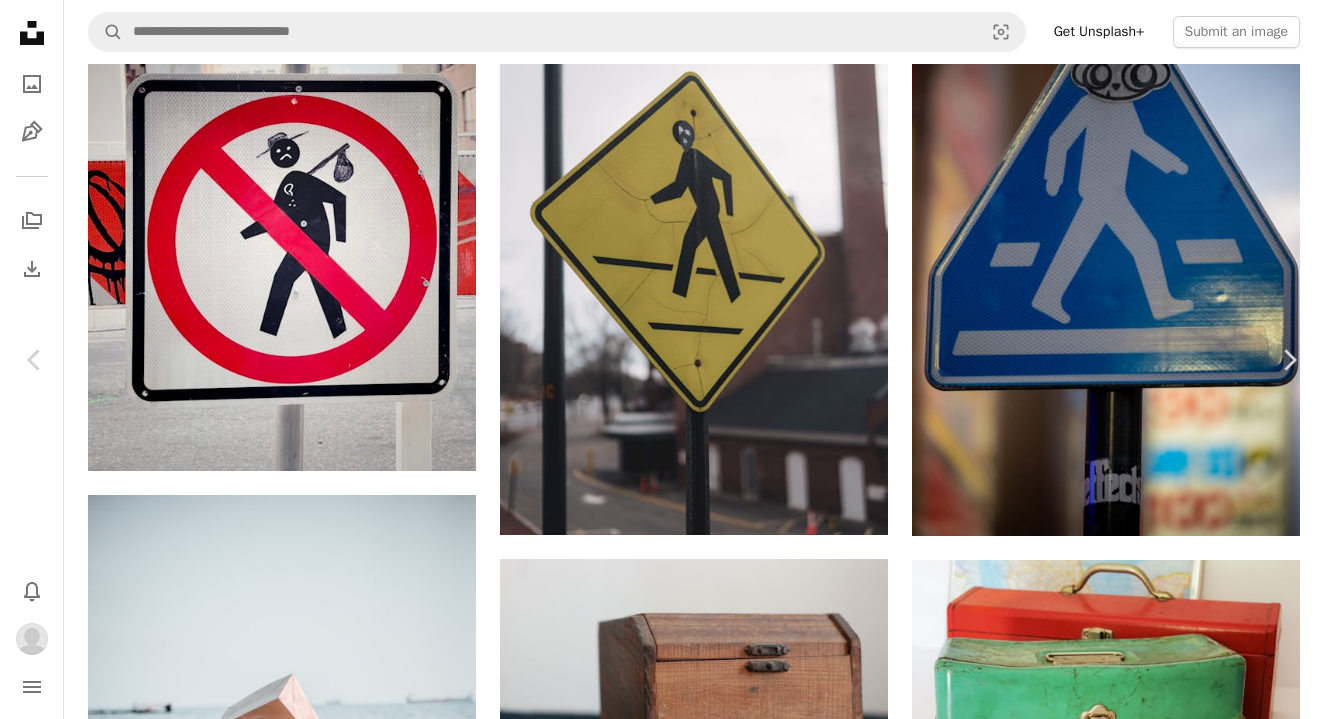 scroll, scrollTop: 215, scrollLeft: 0, axis: vertical 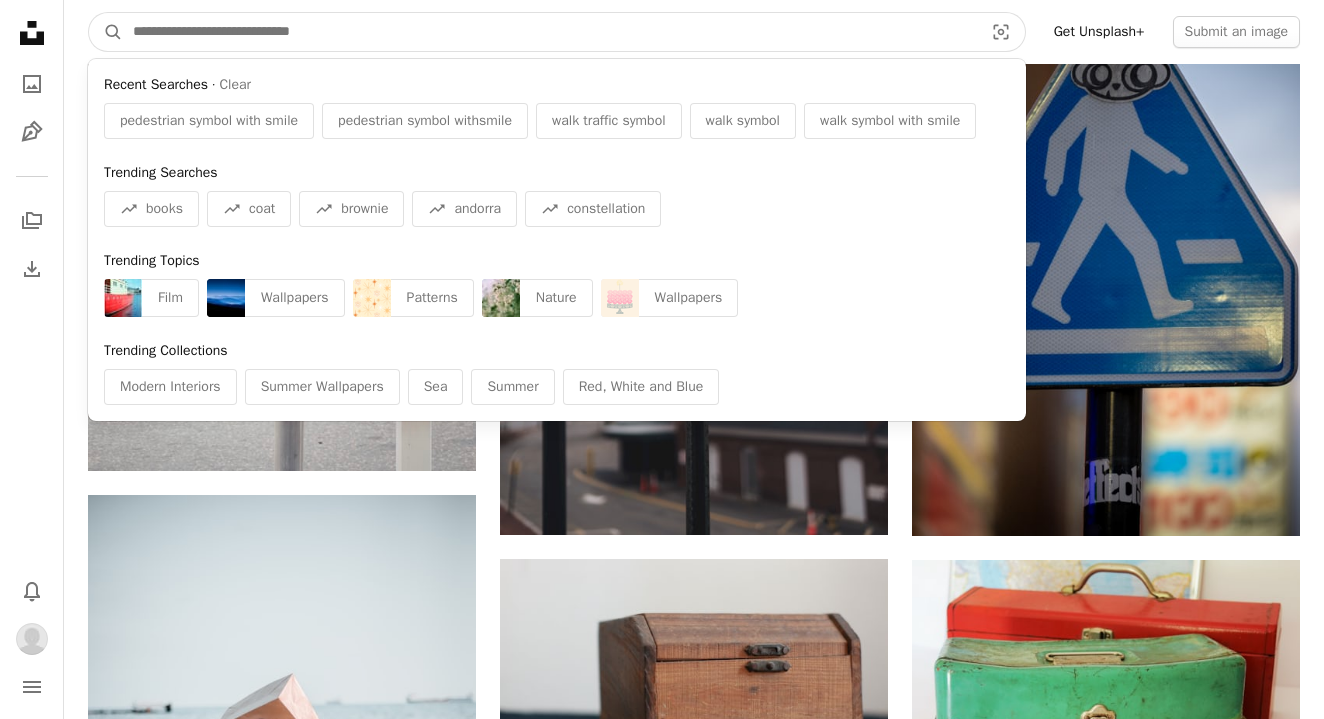 click at bounding box center (550, 32) 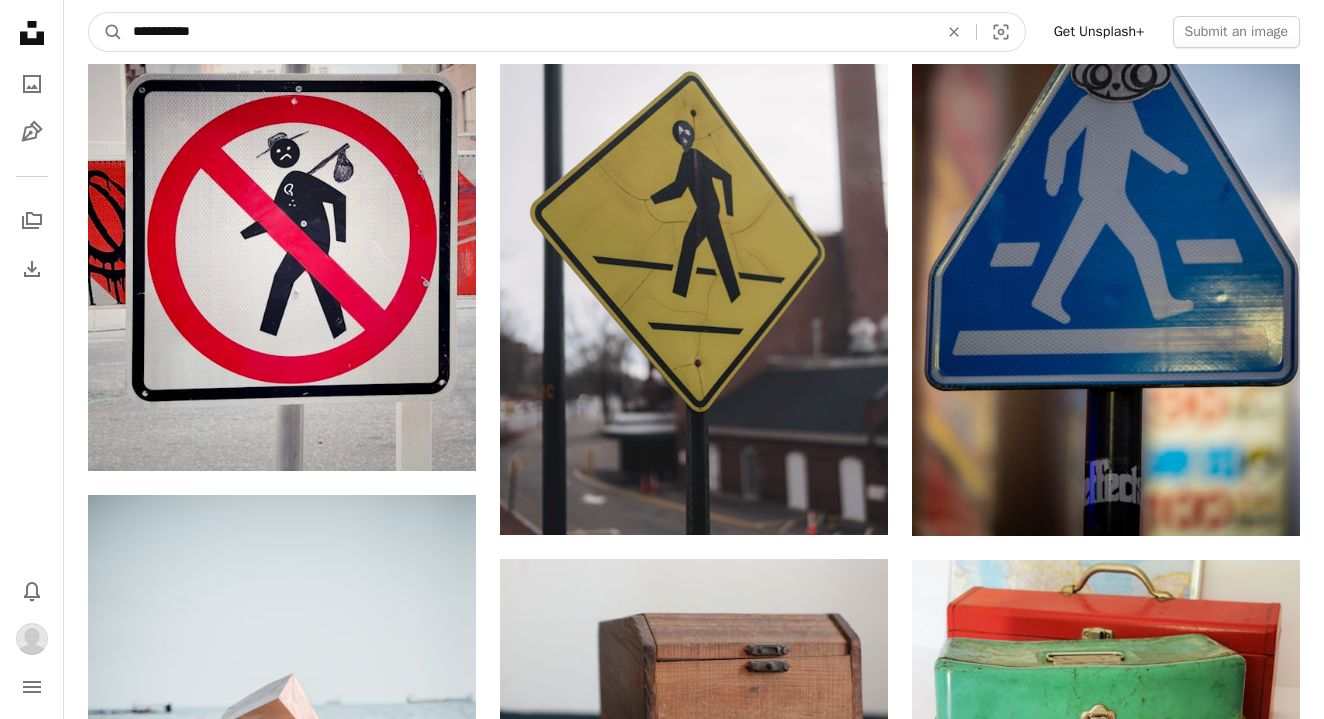 type on "**********" 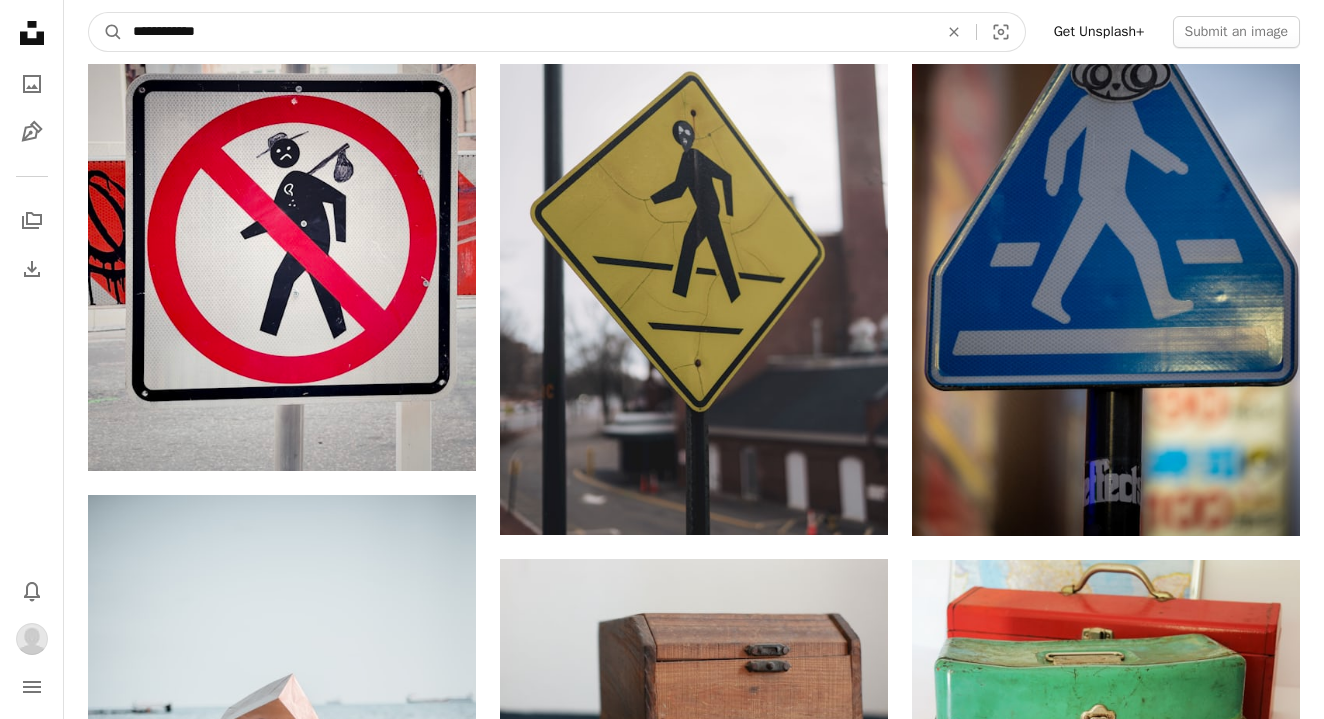 click on "A magnifying glass" at bounding box center [106, 32] 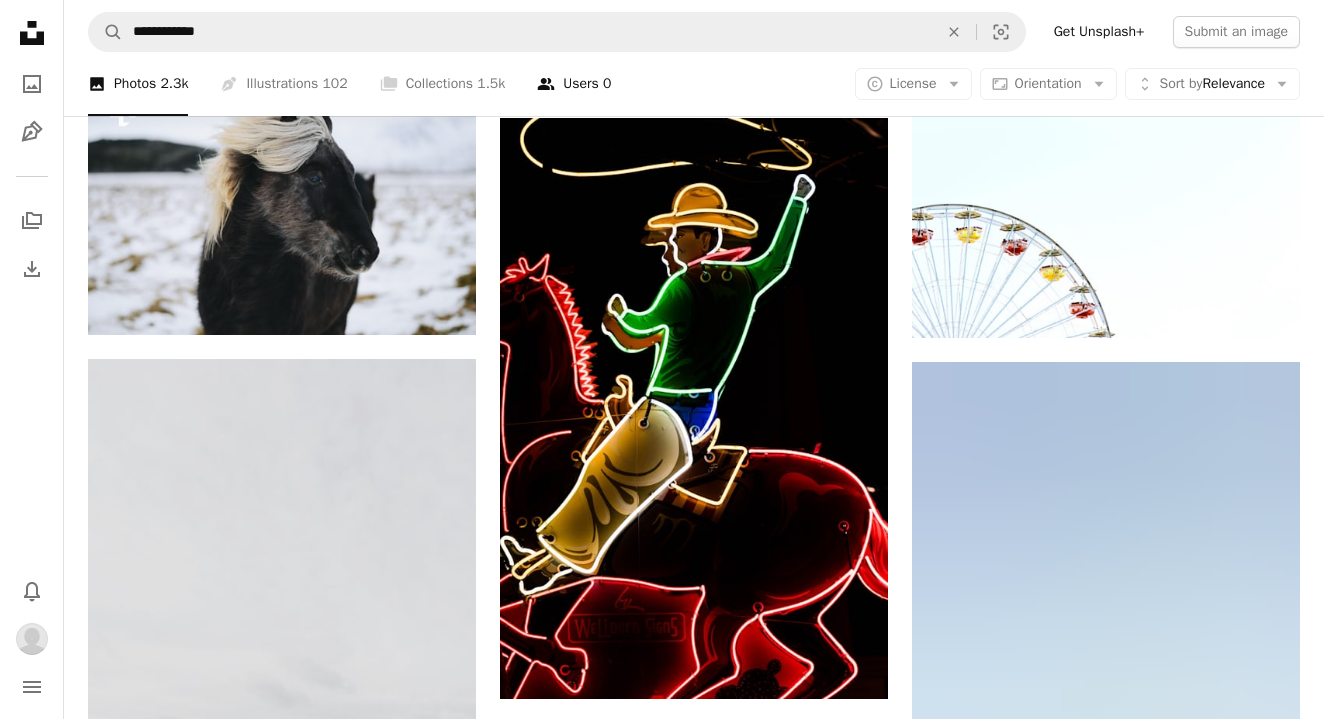 scroll, scrollTop: 1362, scrollLeft: 0, axis: vertical 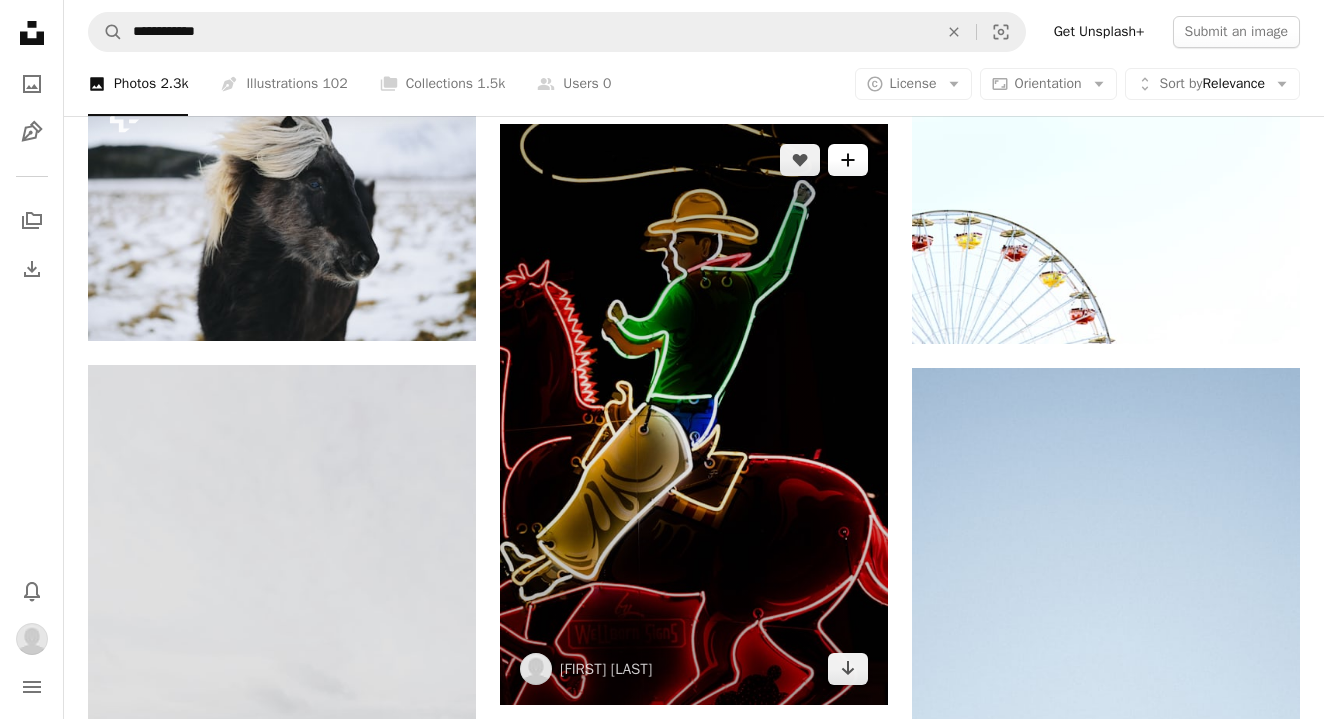 click 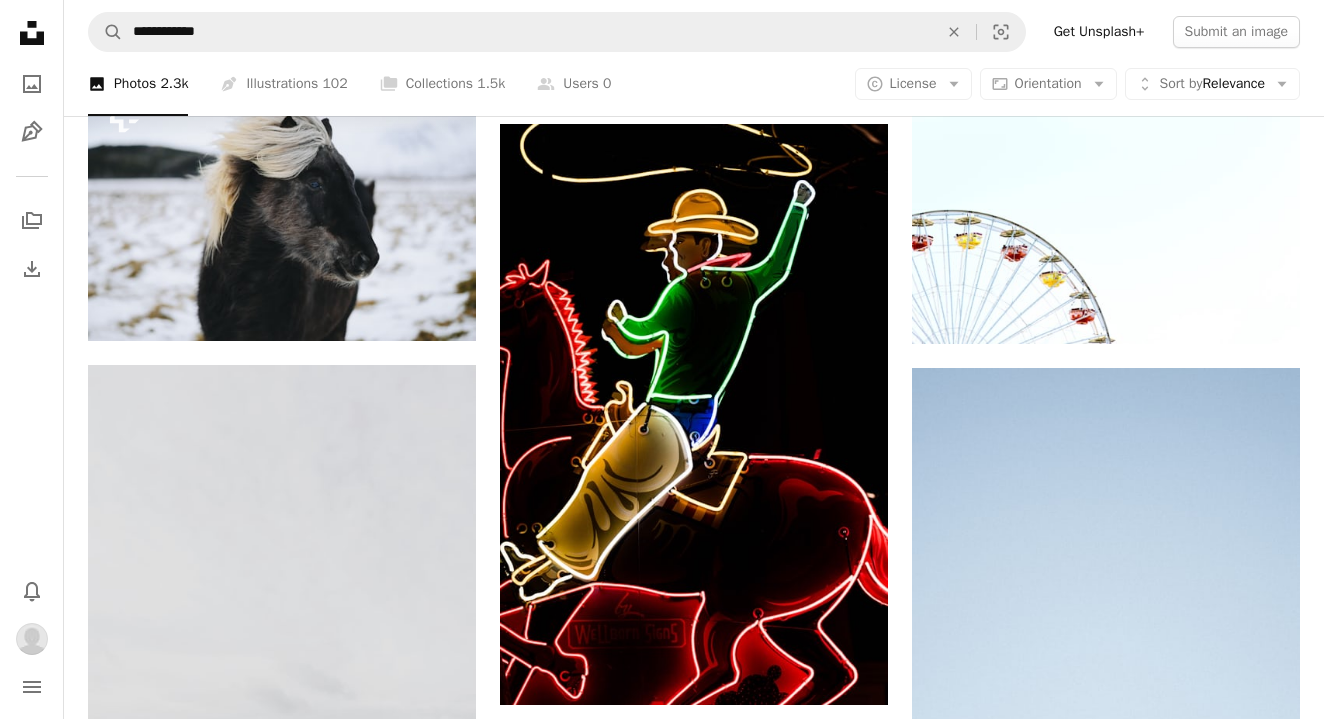 click on "Quirky" at bounding box center (817, 3778) 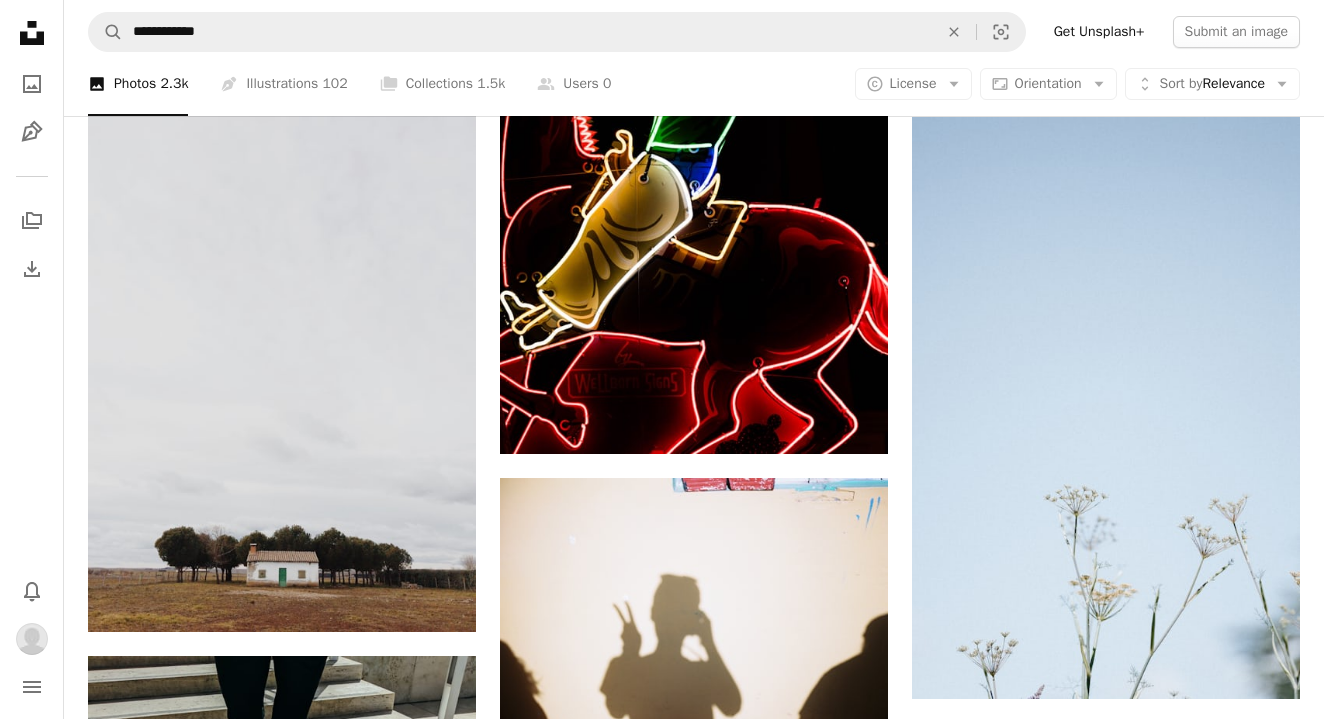 scroll, scrollTop: 1367, scrollLeft: 0, axis: vertical 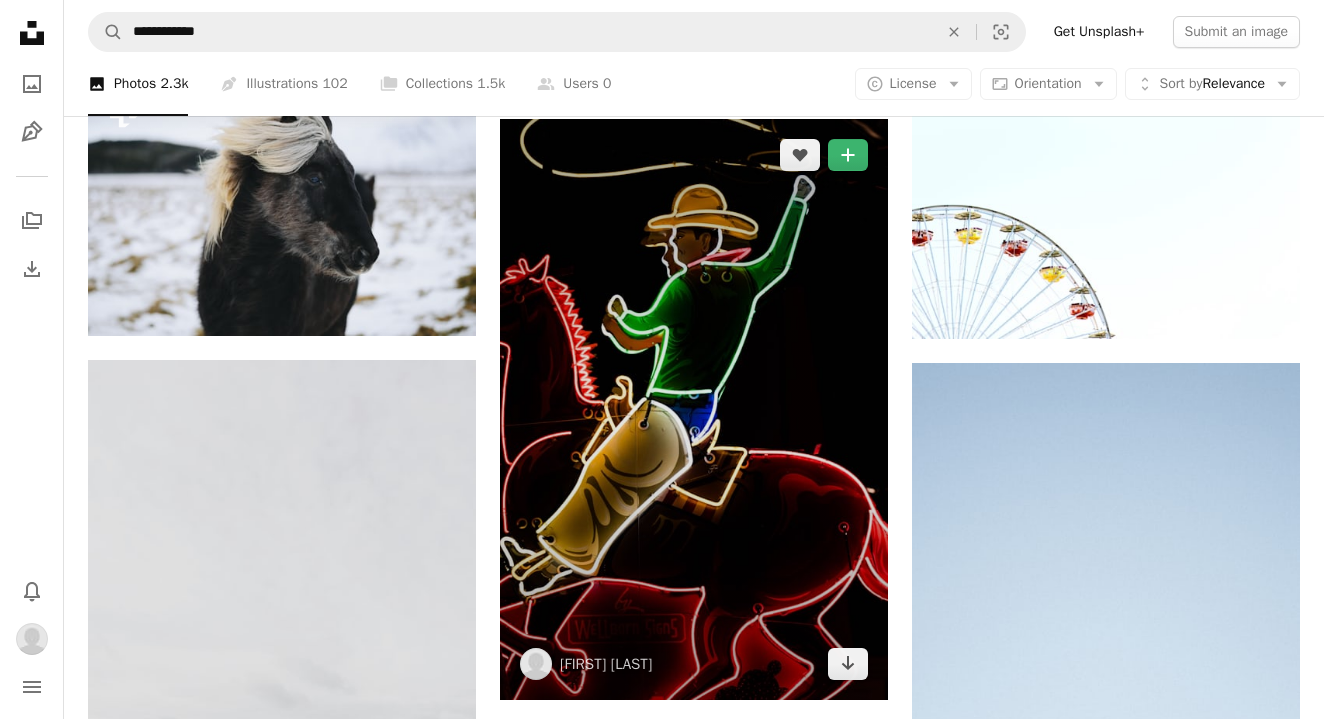 click at bounding box center [694, 409] 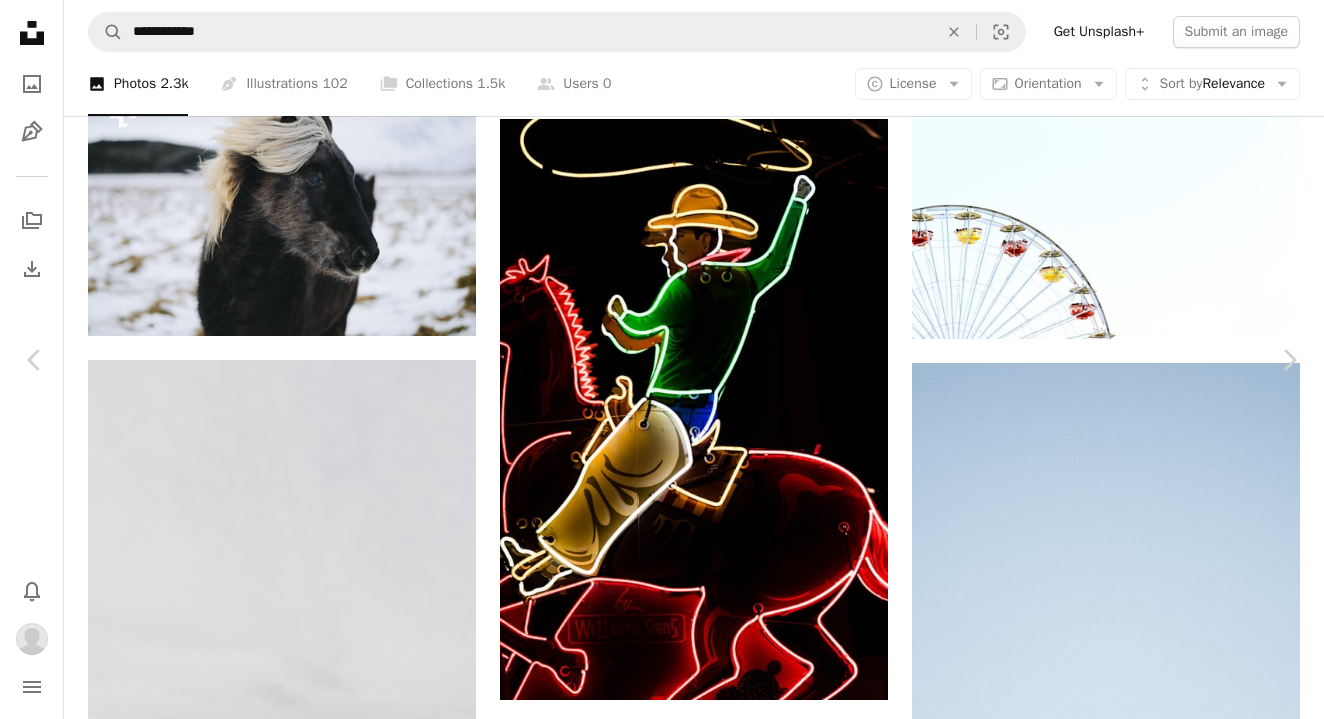 scroll, scrollTop: 8451, scrollLeft: 0, axis: vertical 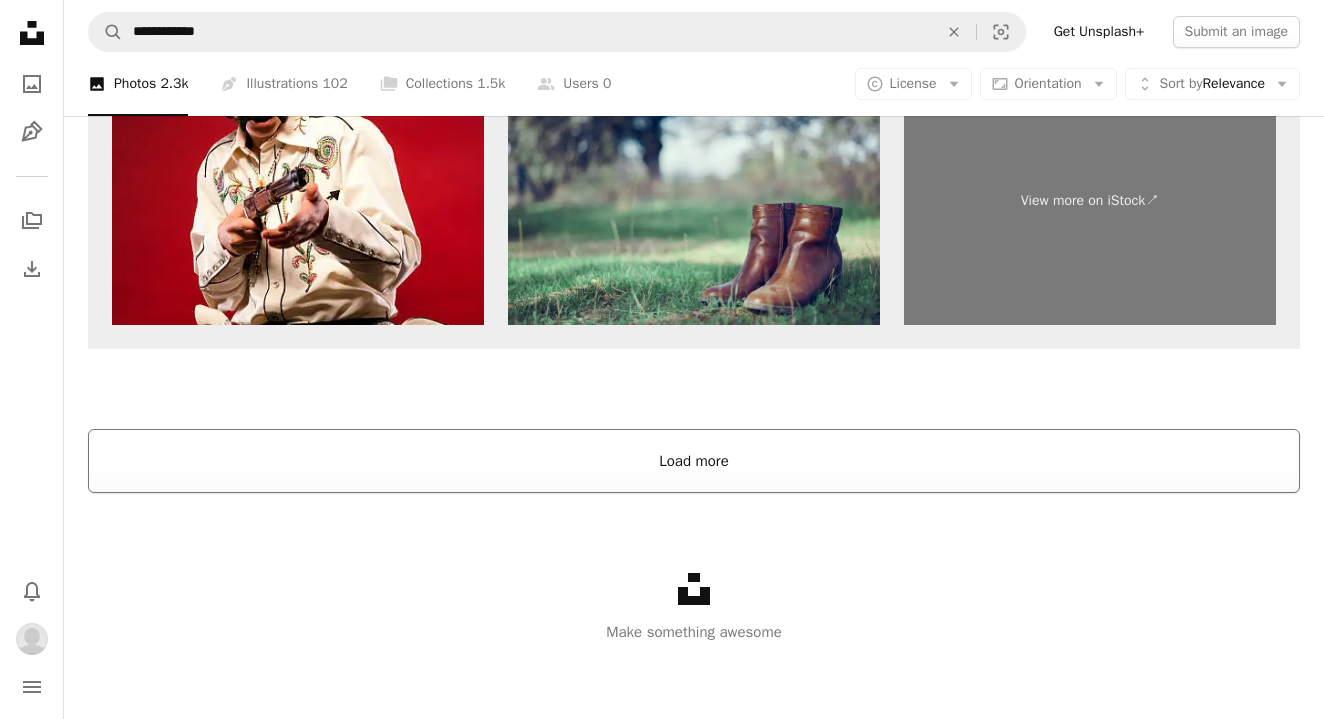 click on "Load more" at bounding box center (694, 461) 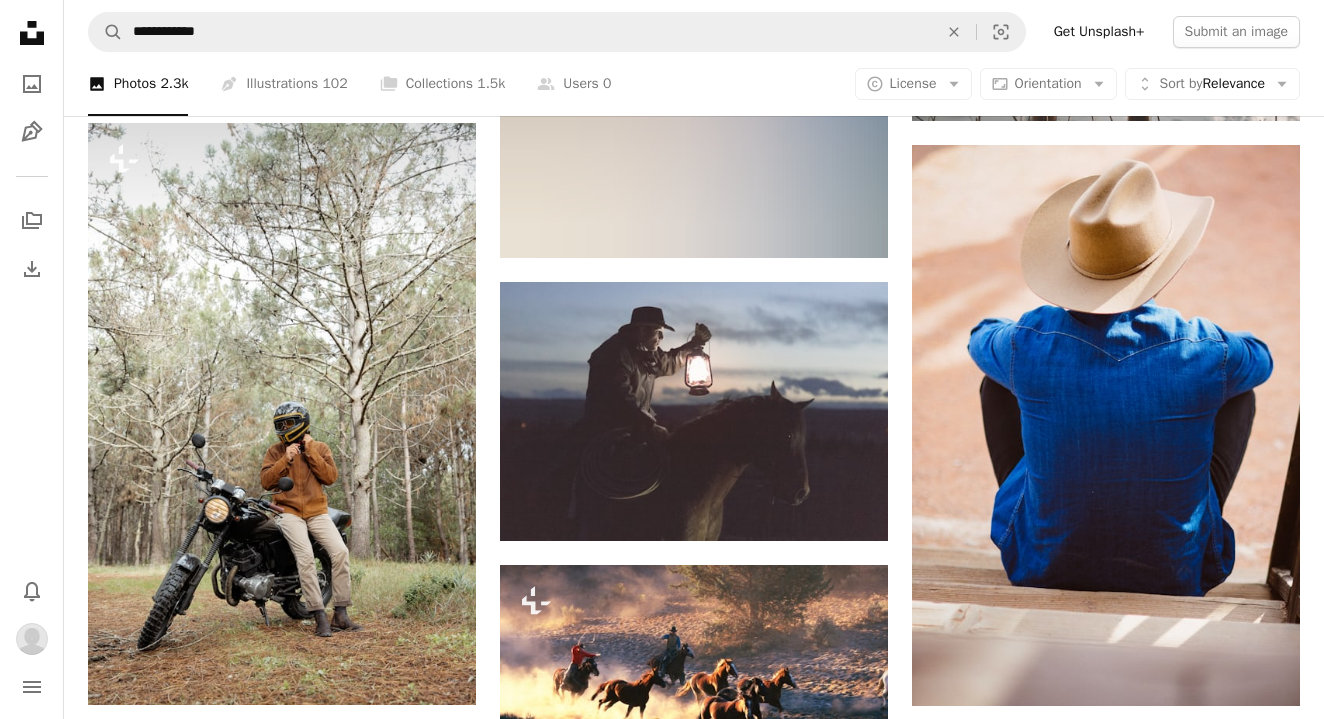 scroll, scrollTop: 21163, scrollLeft: 0, axis: vertical 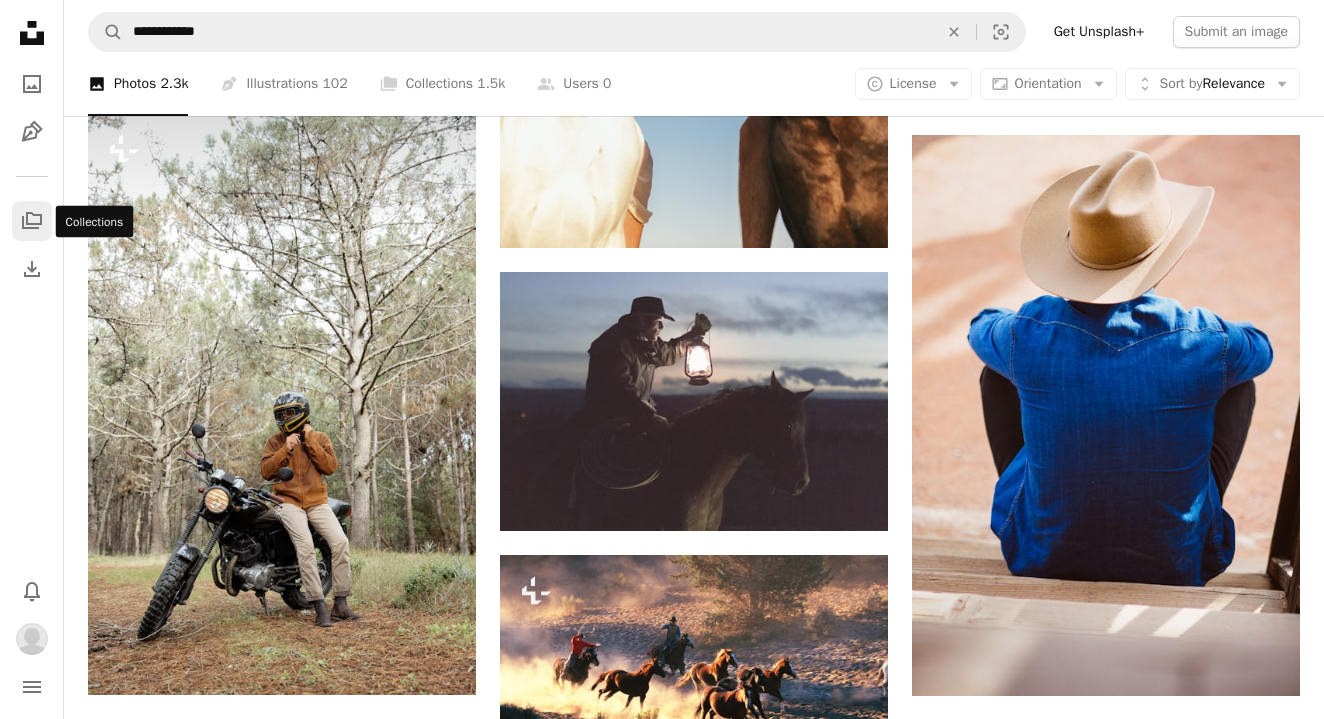 click on "A stack of folders" 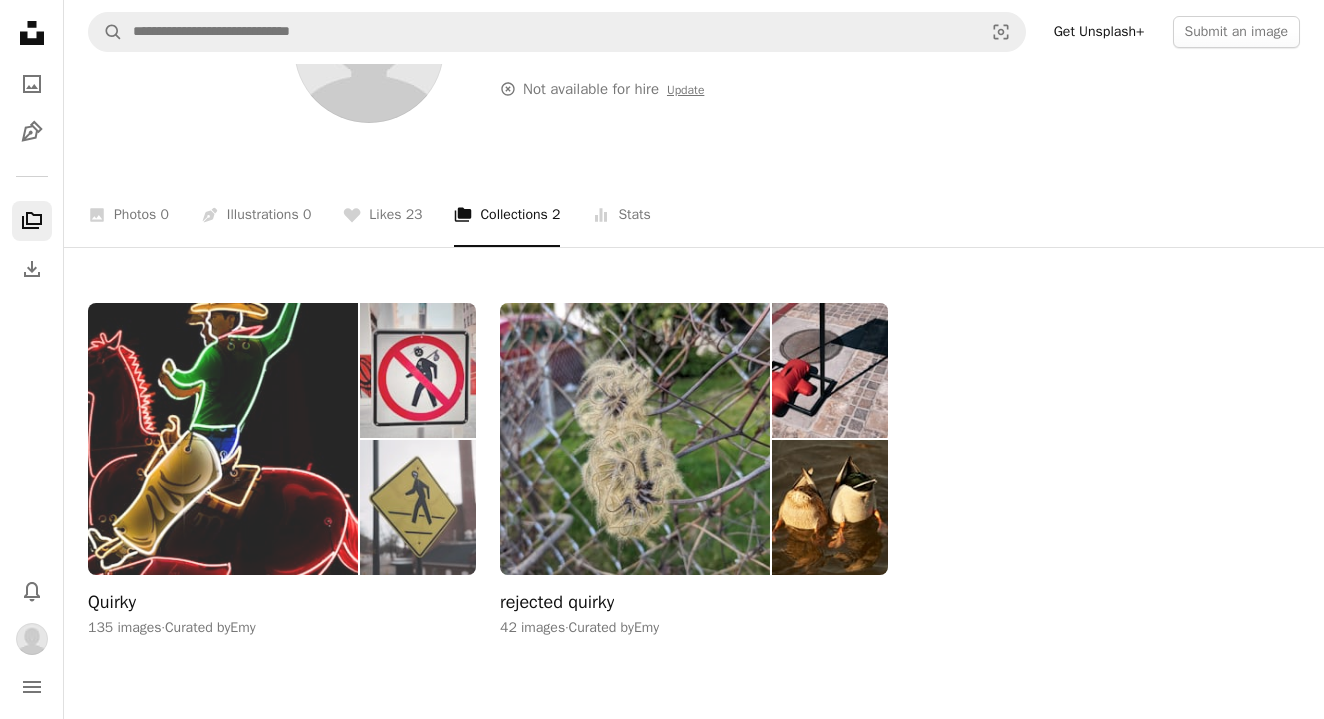scroll, scrollTop: 149, scrollLeft: 0, axis: vertical 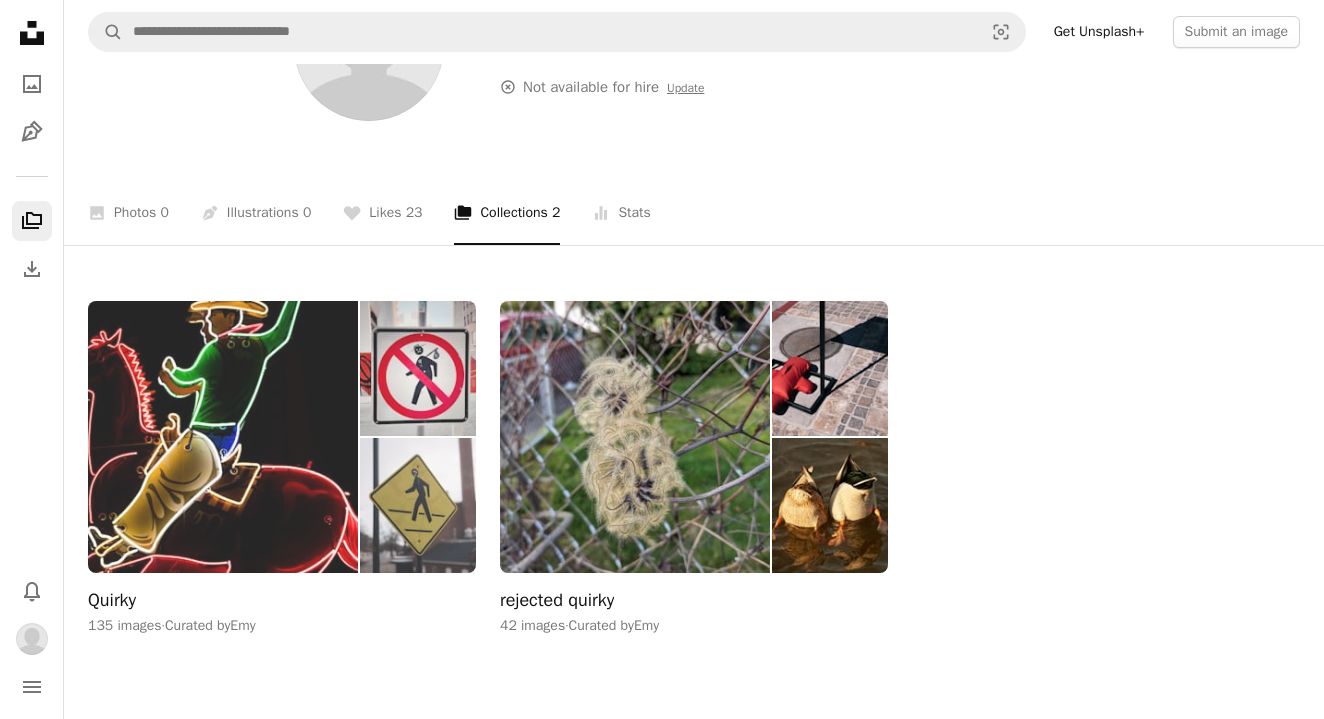 click at bounding box center (223, 437) 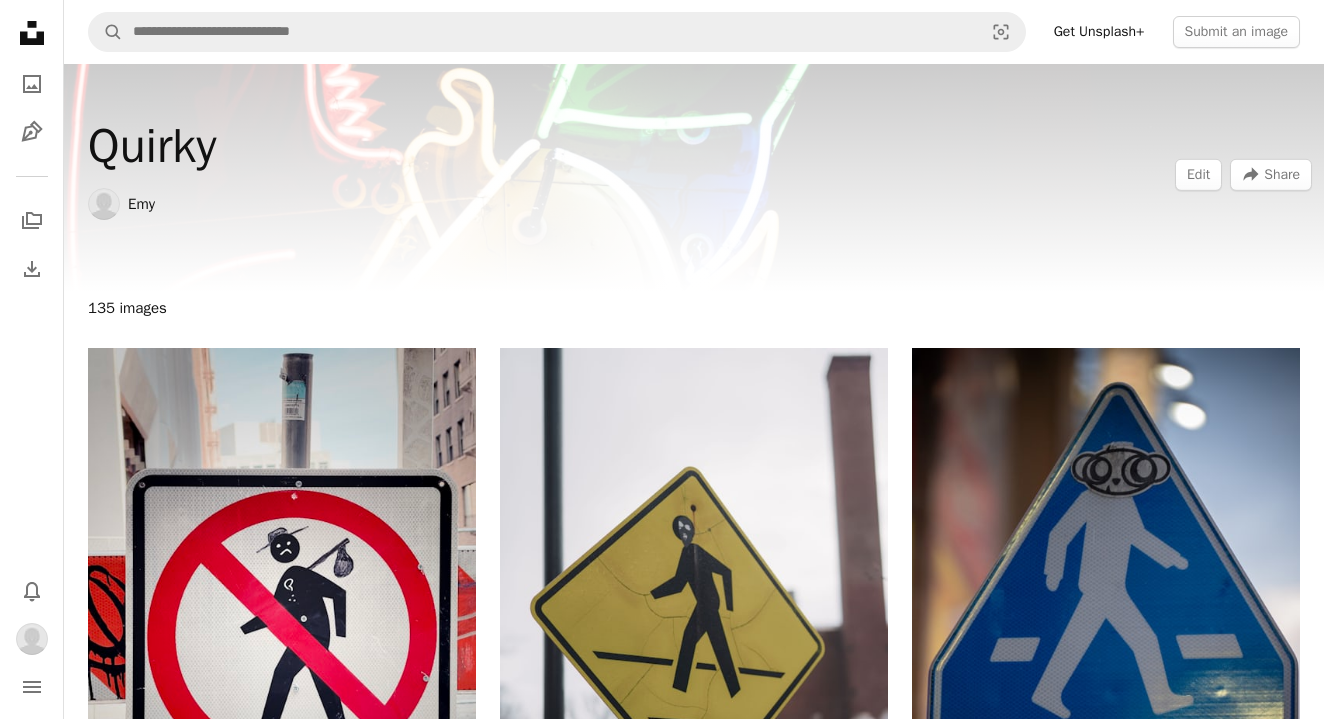 scroll, scrollTop: 0, scrollLeft: 0, axis: both 